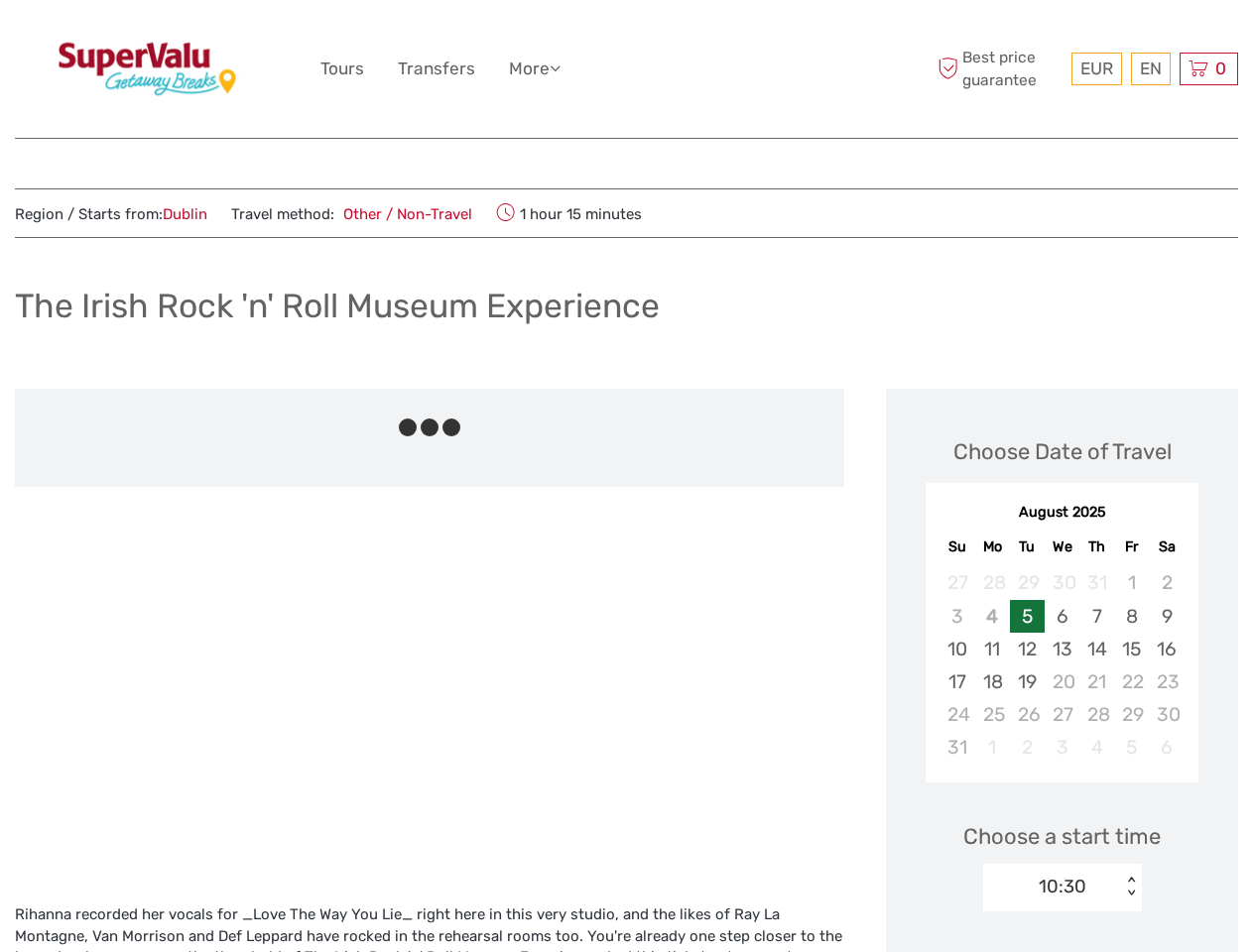 scroll, scrollTop: 0, scrollLeft: 0, axis: both 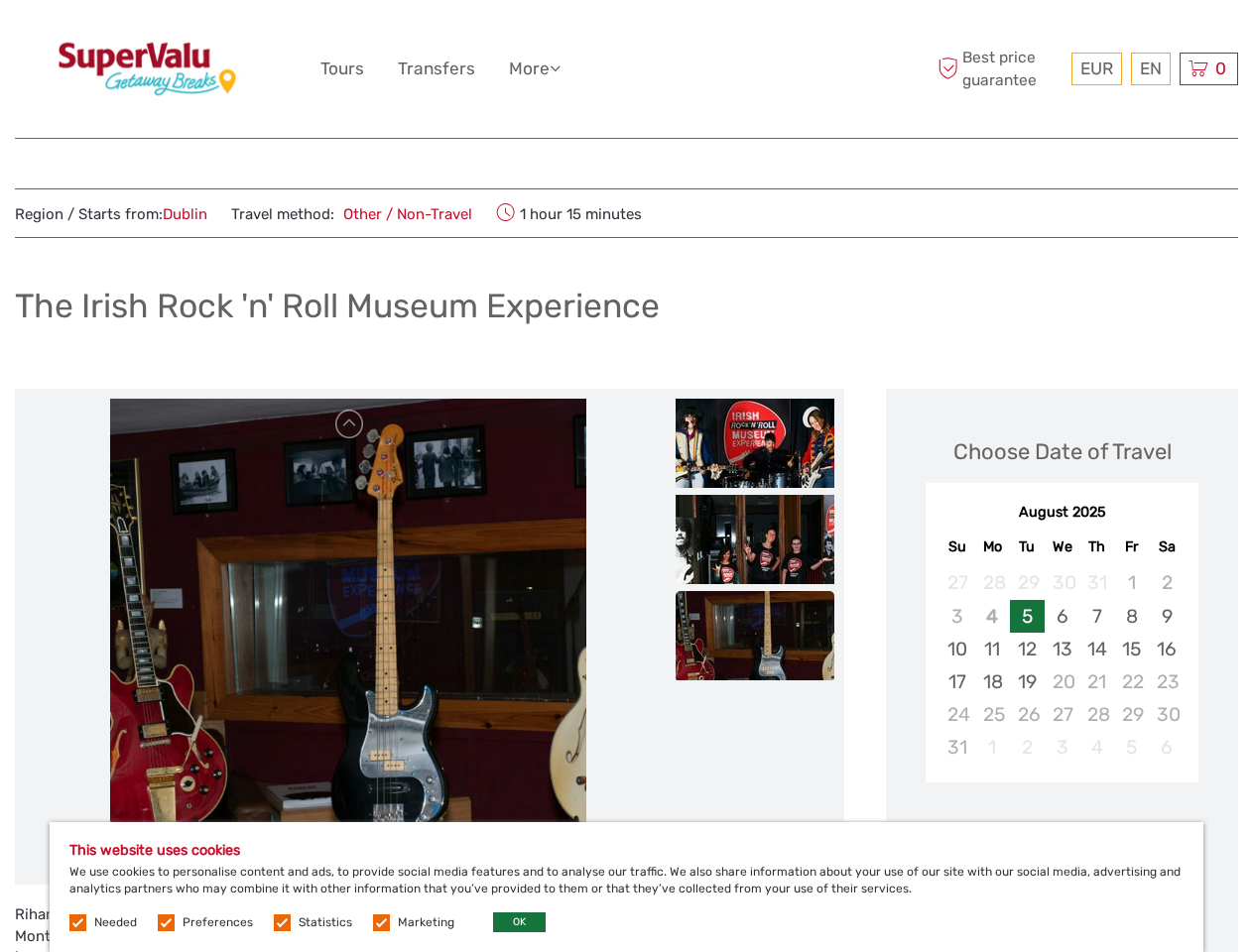 click on "EUR
EUR
$
£
EN
English
Español
Deutsch
Tours
Transfers
More
Travel Articles
Back to Hotels
Travel Articles
Back to Hotels
Best price guarantee" at bounding box center [626, 68] 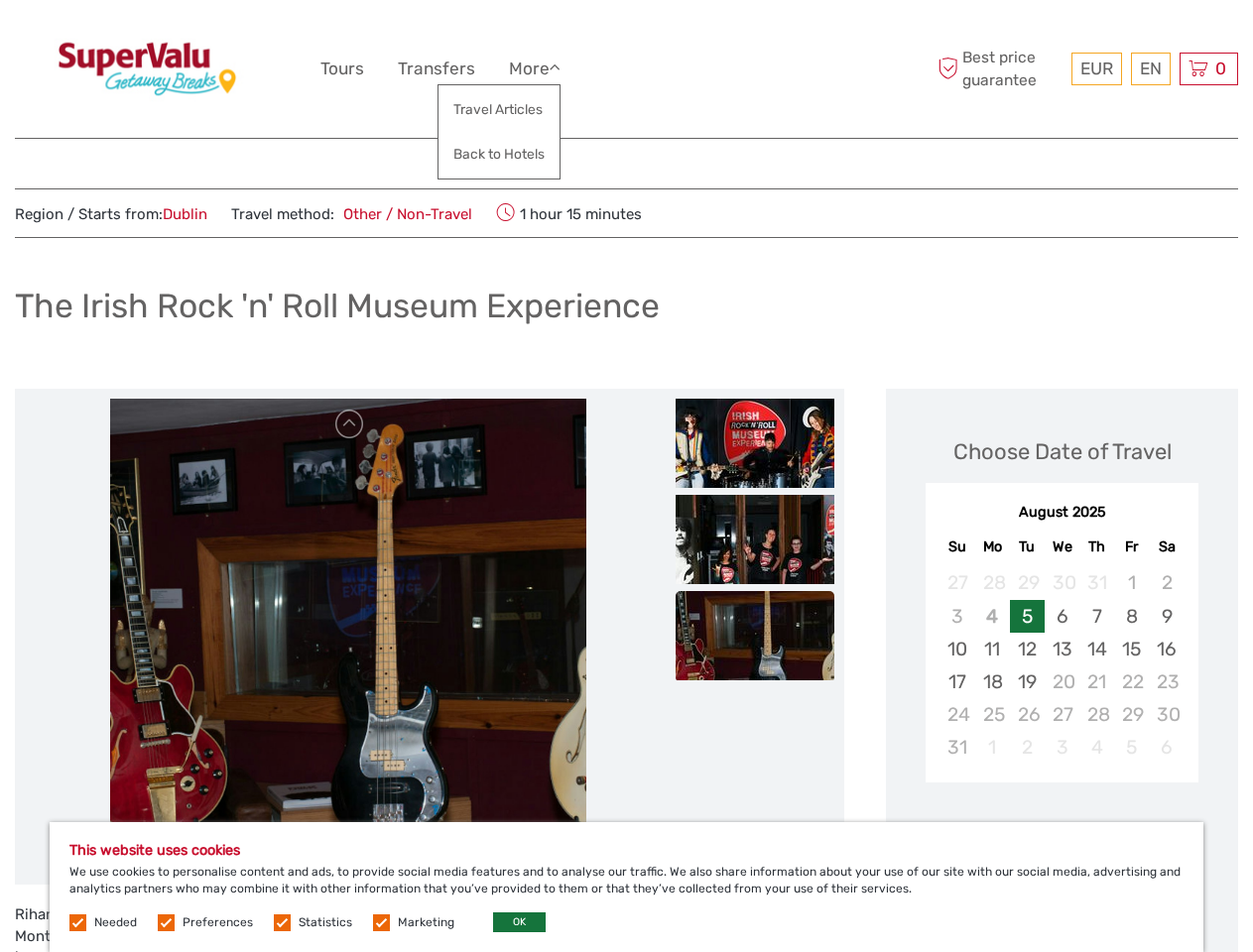 click at bounding box center (555, 67) 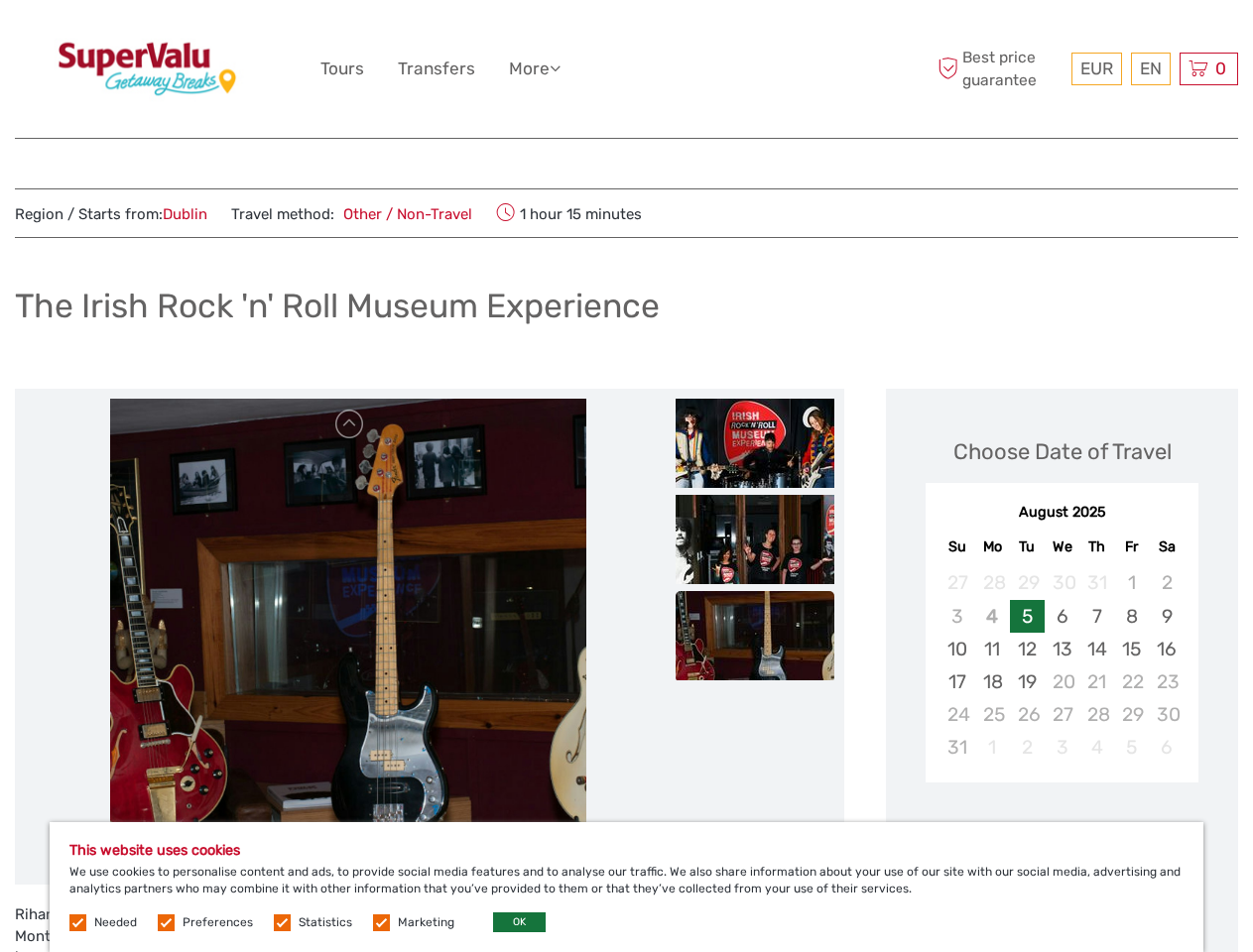 click on "EUR" at bounding box center (1096, 68) 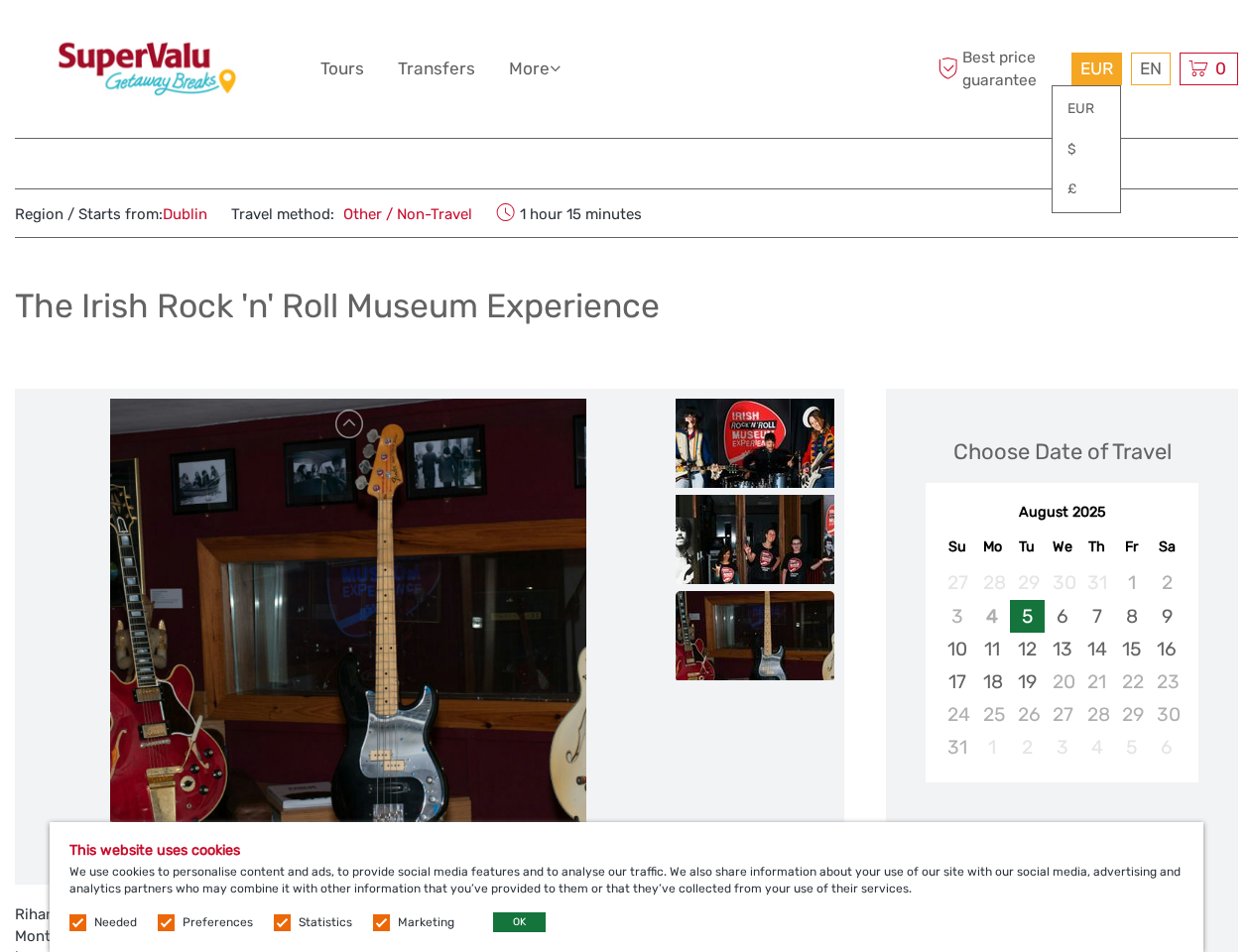 click on "EN
English
Español
Deutsch" at bounding box center [1151, 68] 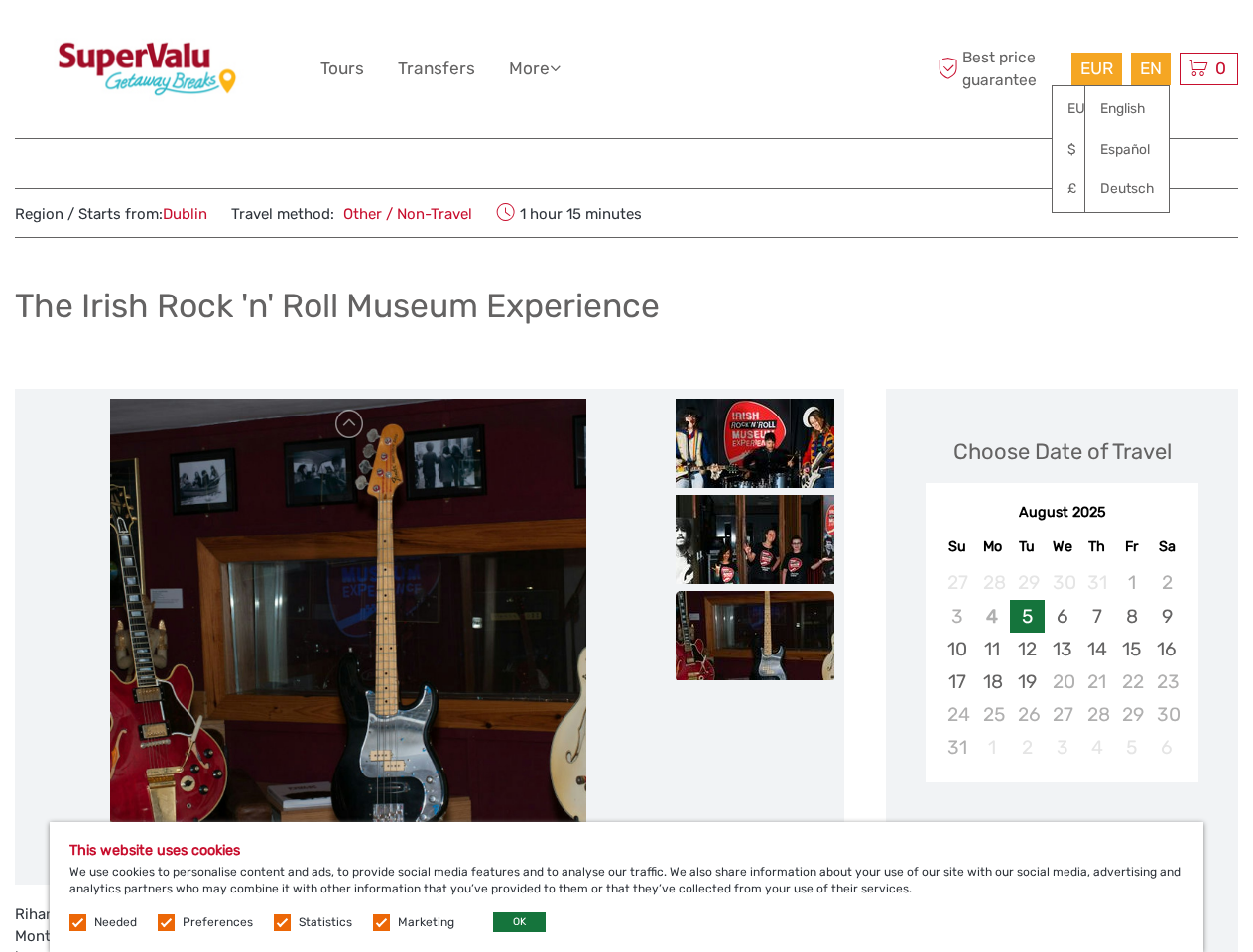 click on "0
Items
Total
€0.00
Checkout
The shopping cart is empty." at bounding box center (1208, 68) 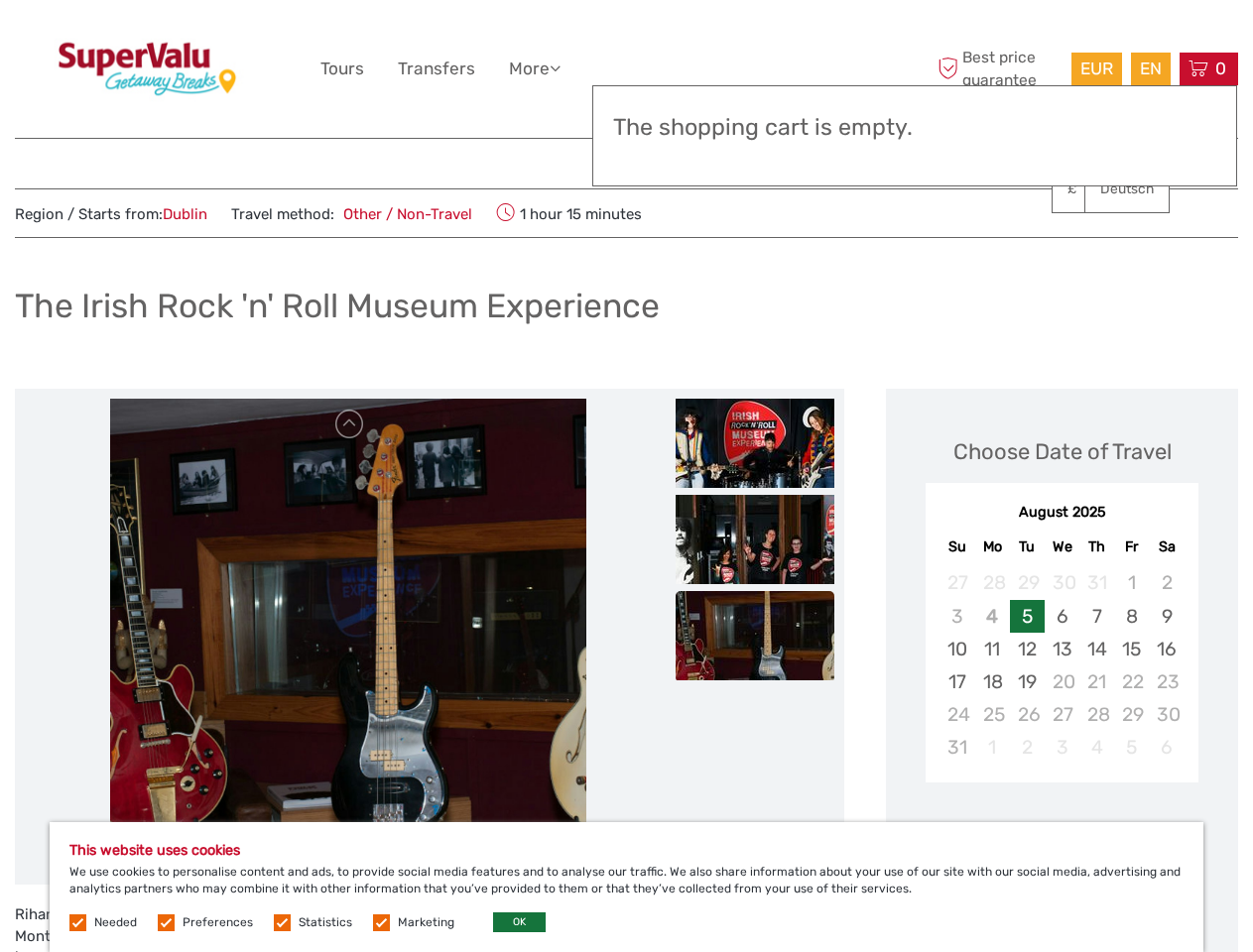click at bounding box center (348, 637) 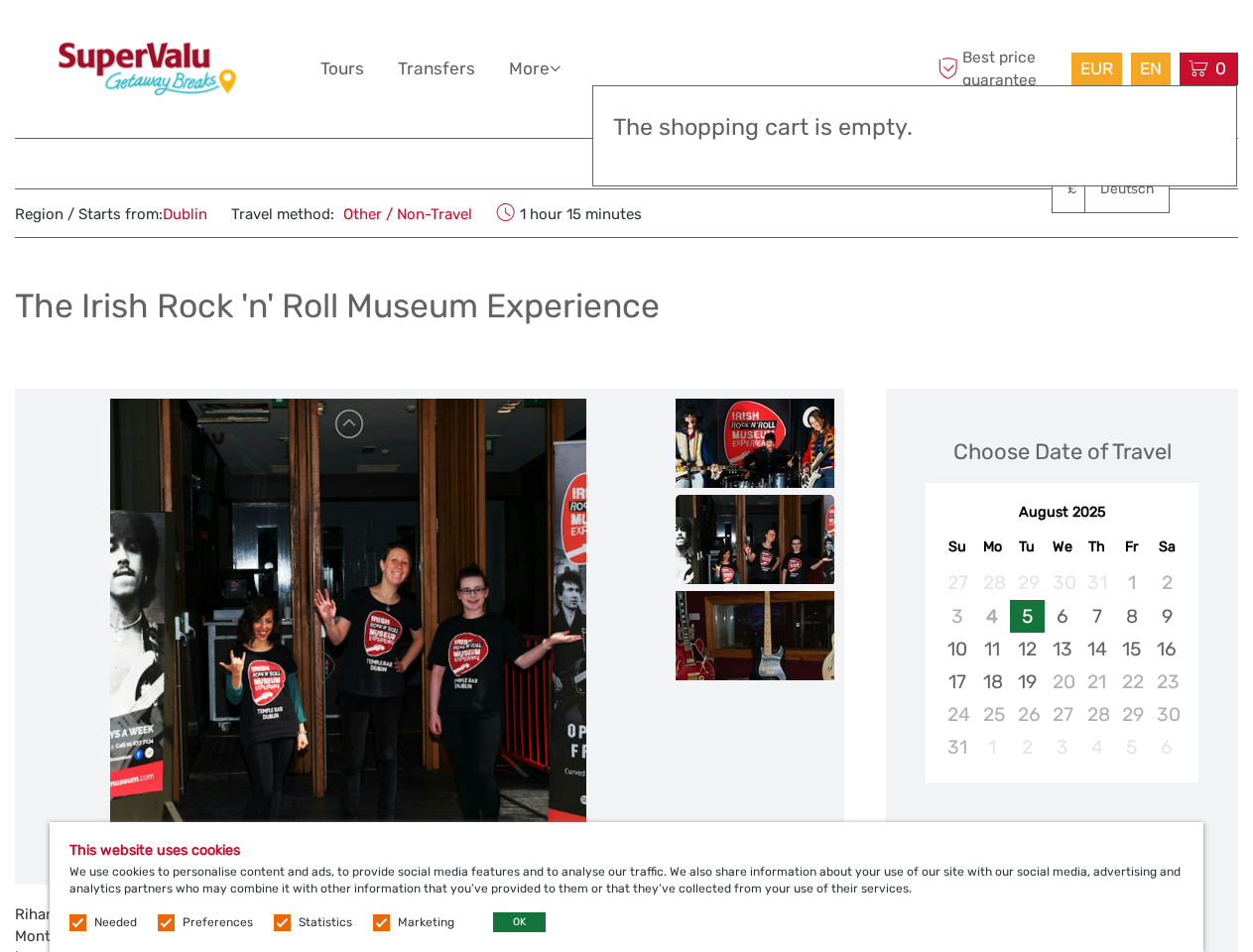 click at bounding box center (755, 443) 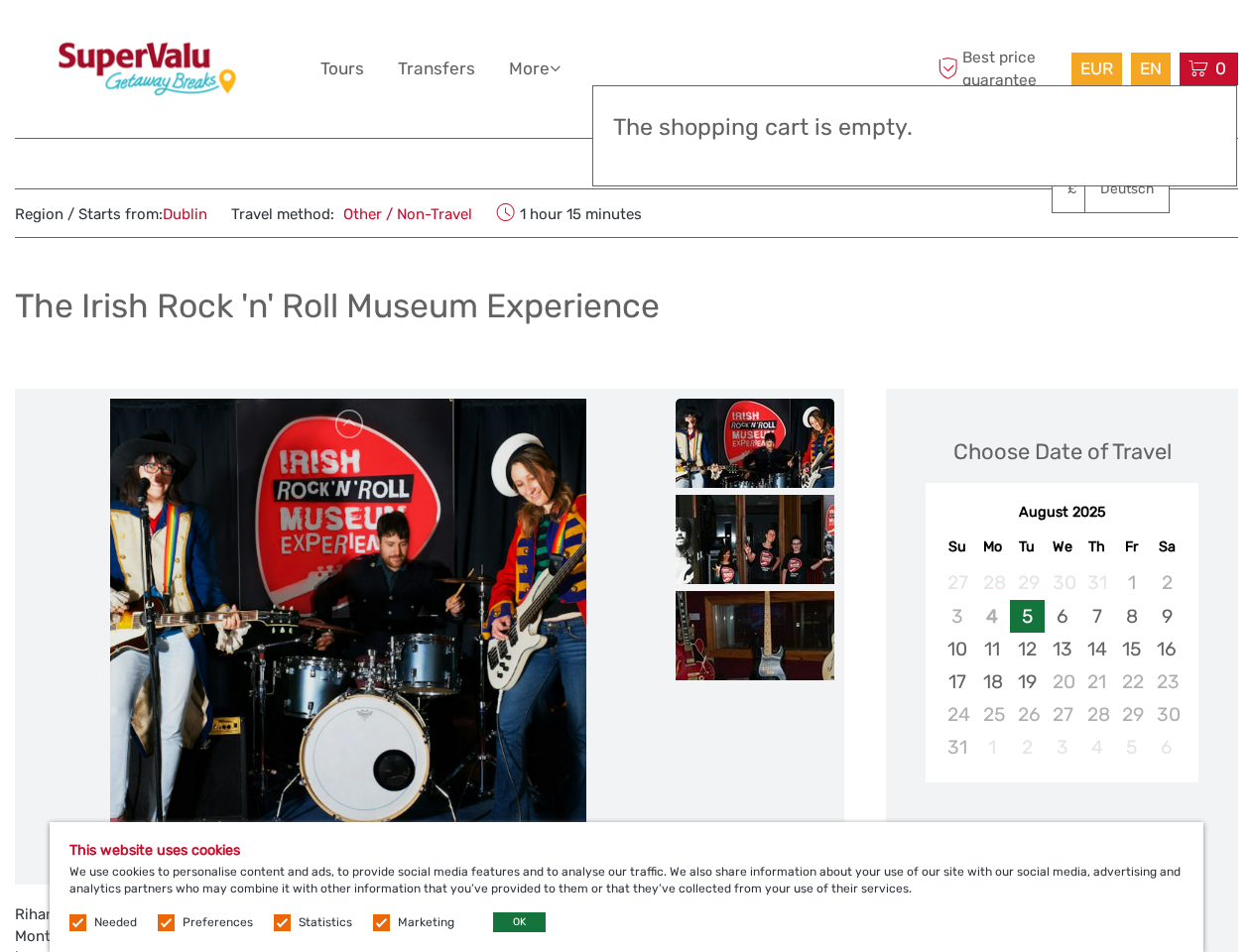 click at bounding box center [755, 539] 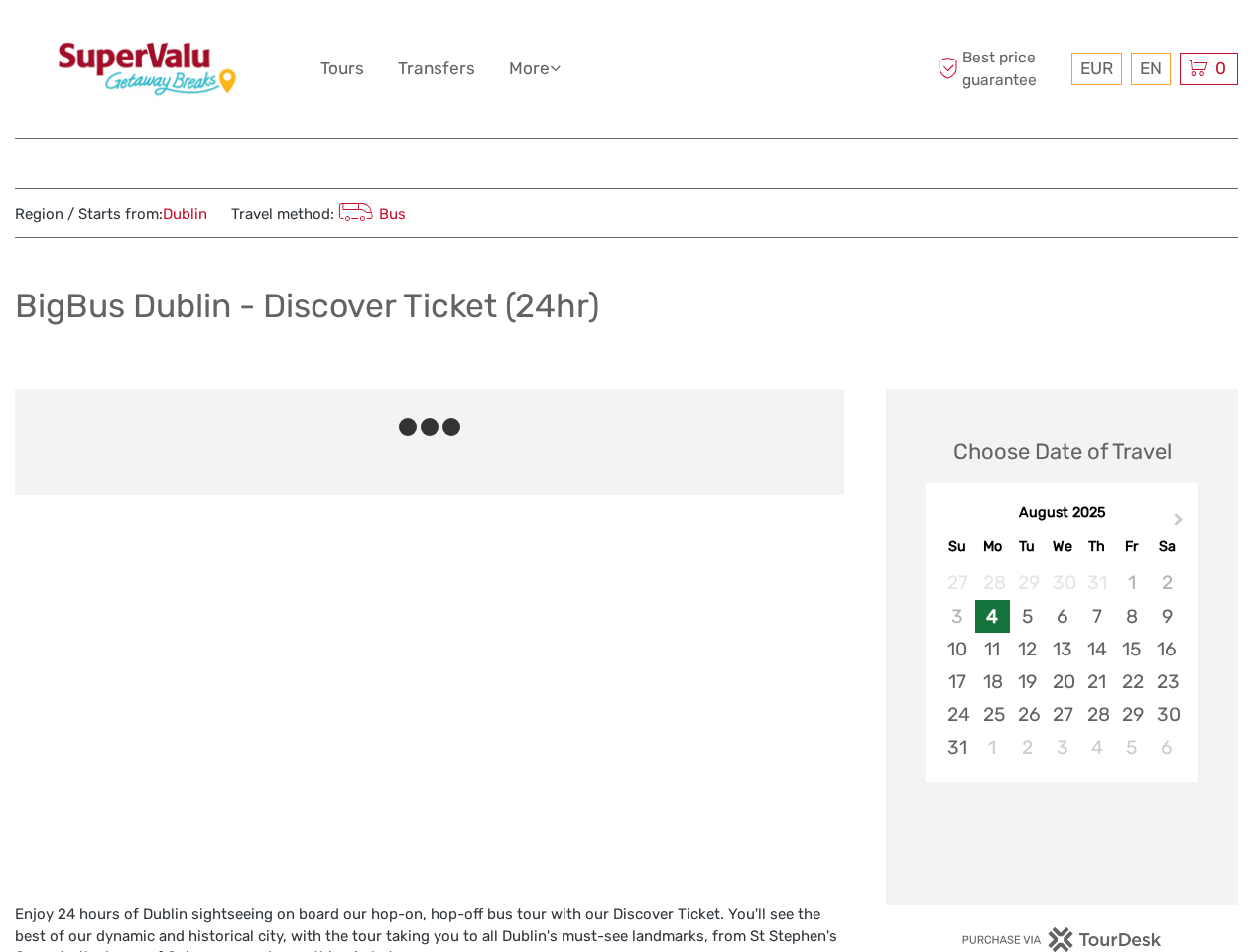 scroll, scrollTop: 0, scrollLeft: 0, axis: both 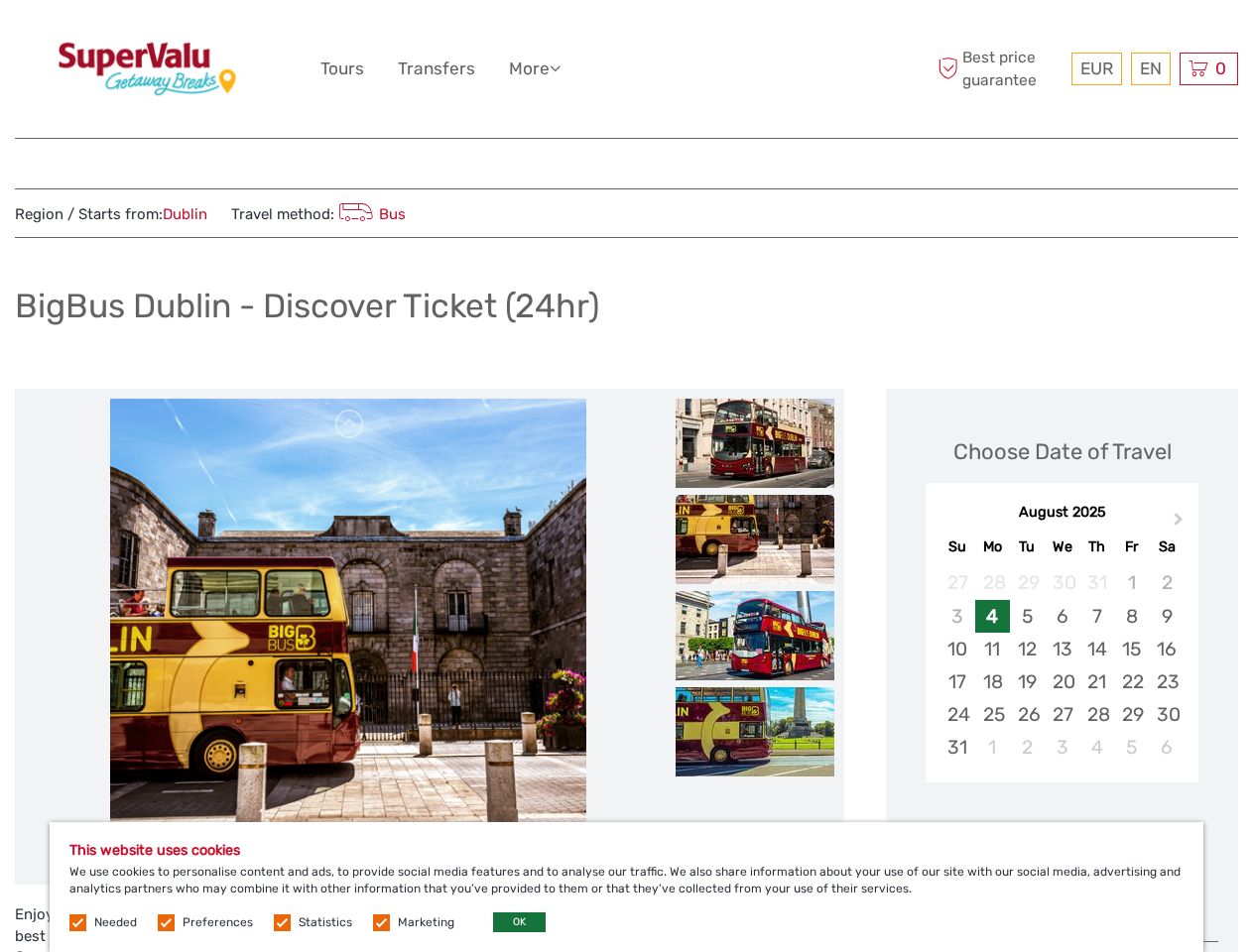 click on "EUR
EUR
$
£
EN
English
Español
Deutsch
Tours
Transfers
More
Travel Articles
Back to Hotels
Travel Articles
Back to Hotels
Best price guarantee" at bounding box center (626, 68) 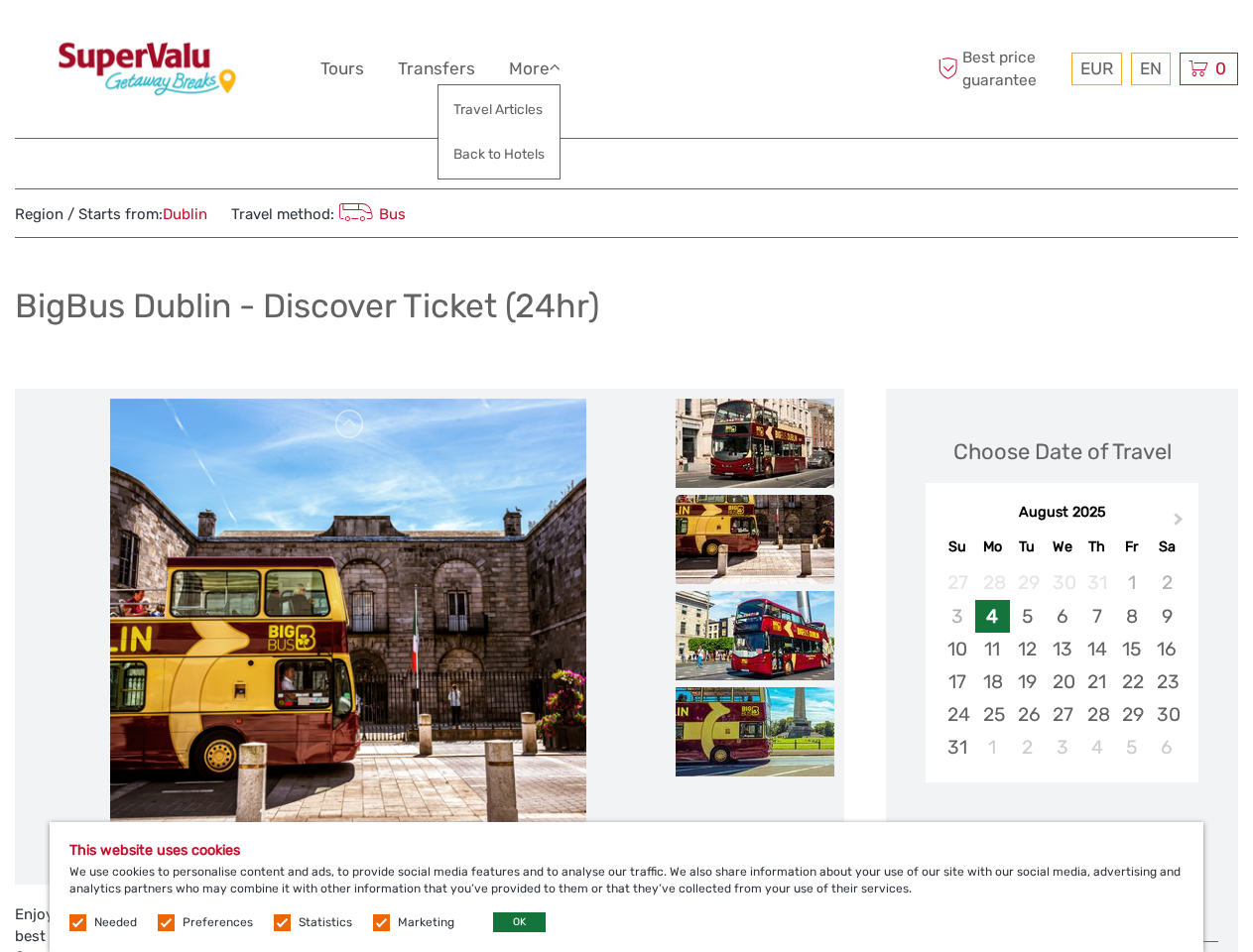 click at bounding box center (555, 67) 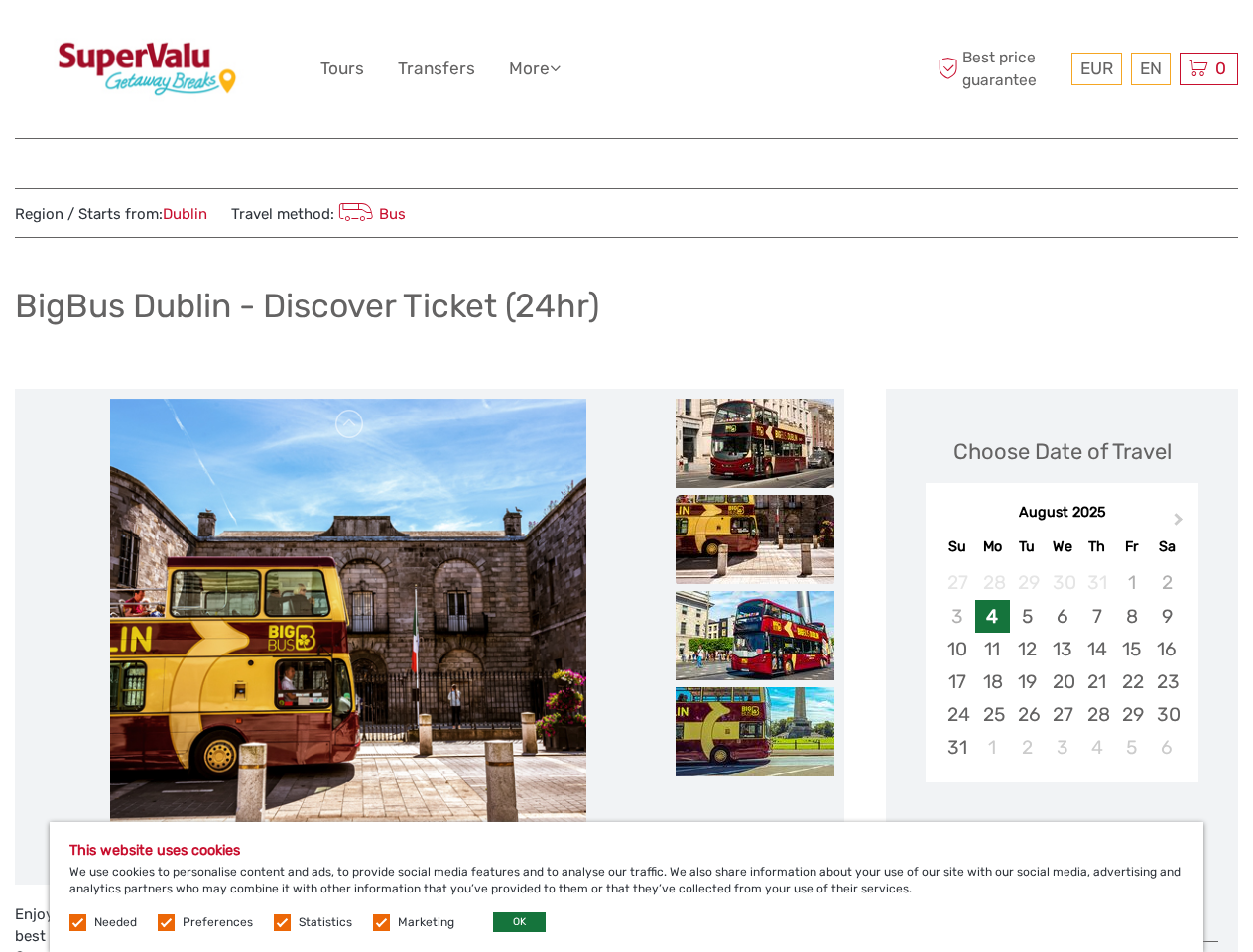 click on "EUR" at bounding box center (1096, 68) 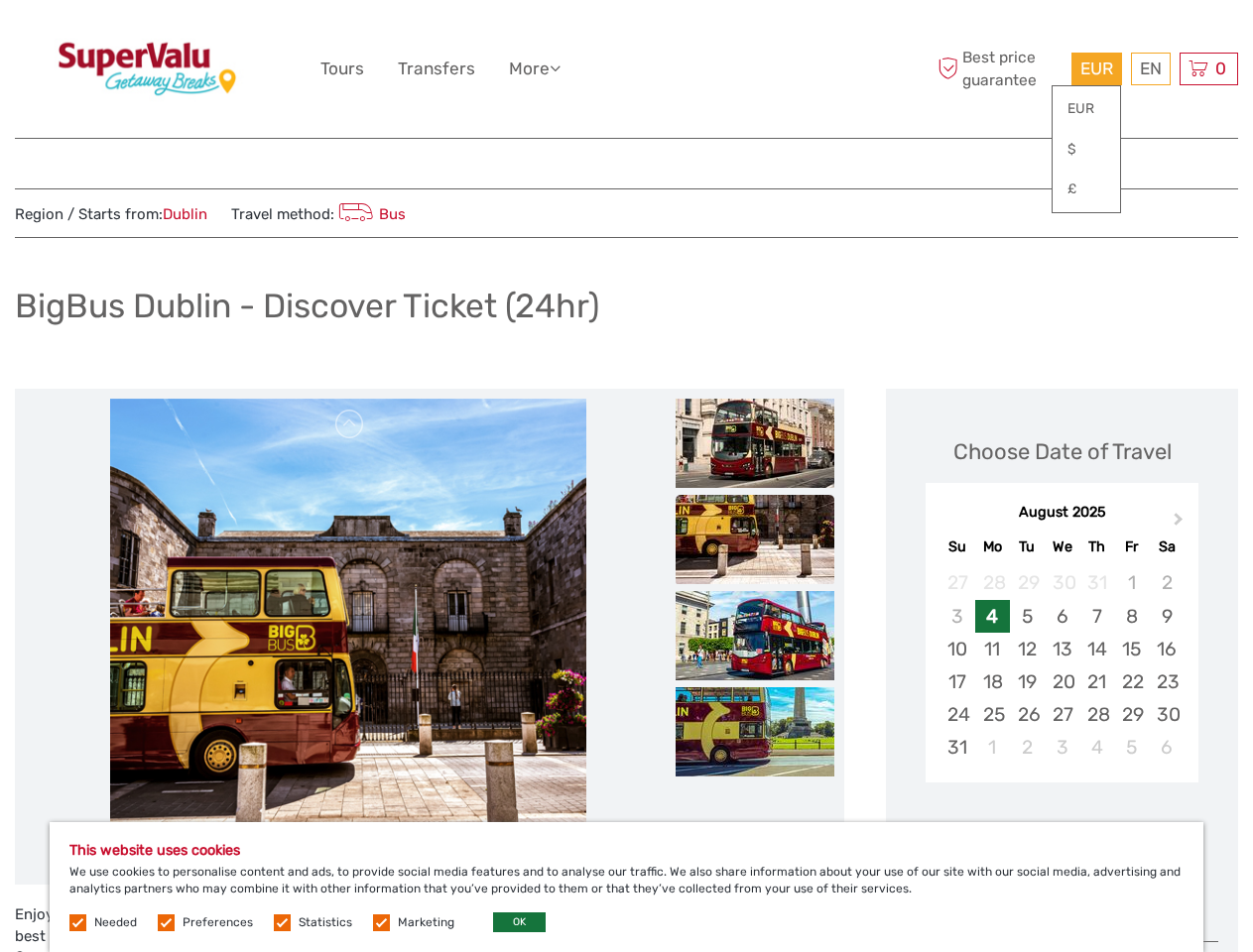 click on "EN
English
Español
Deutsch" at bounding box center (1151, 68) 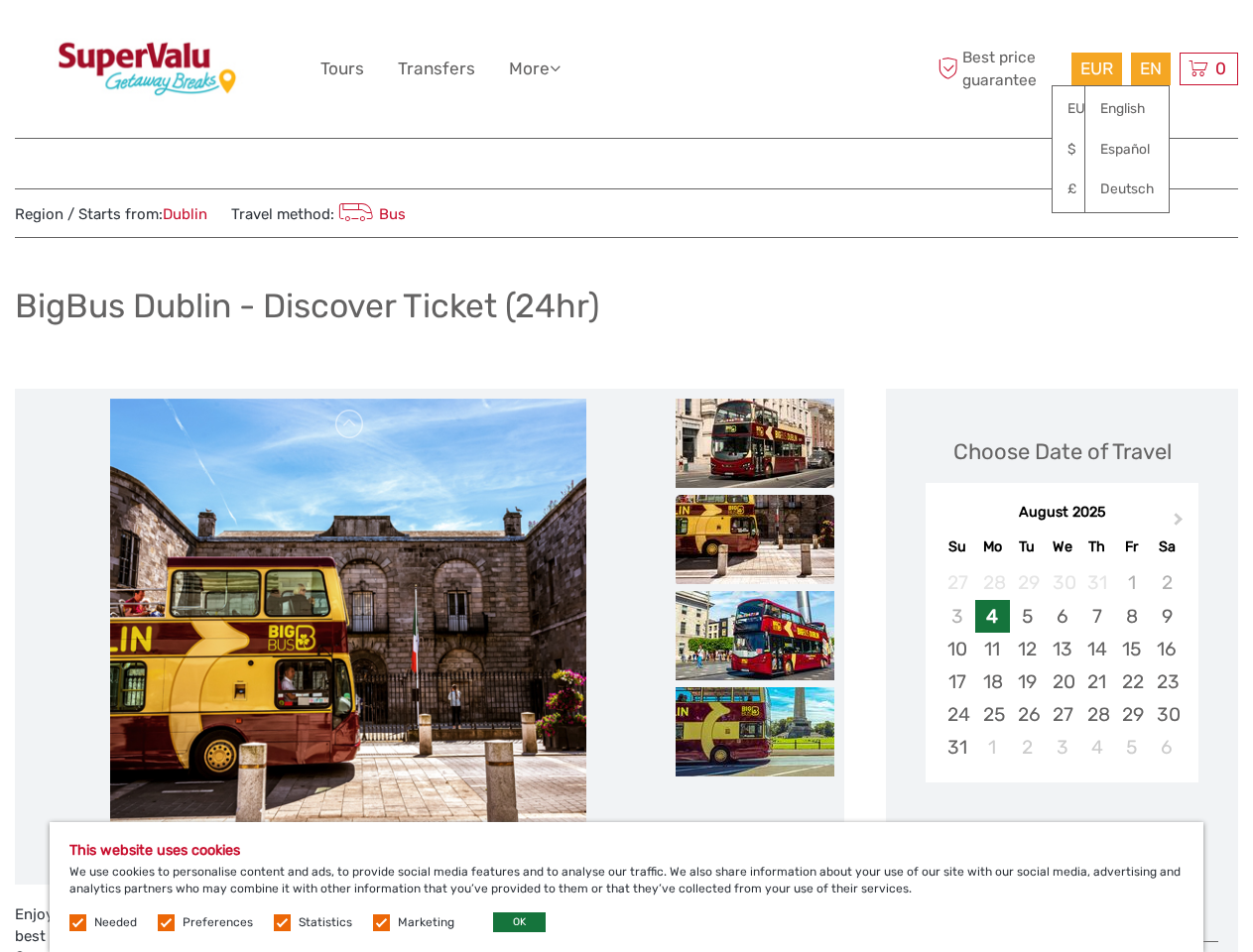 click on "0
Items
Total
€0.00
Checkout
The shopping cart is empty." at bounding box center (1208, 68) 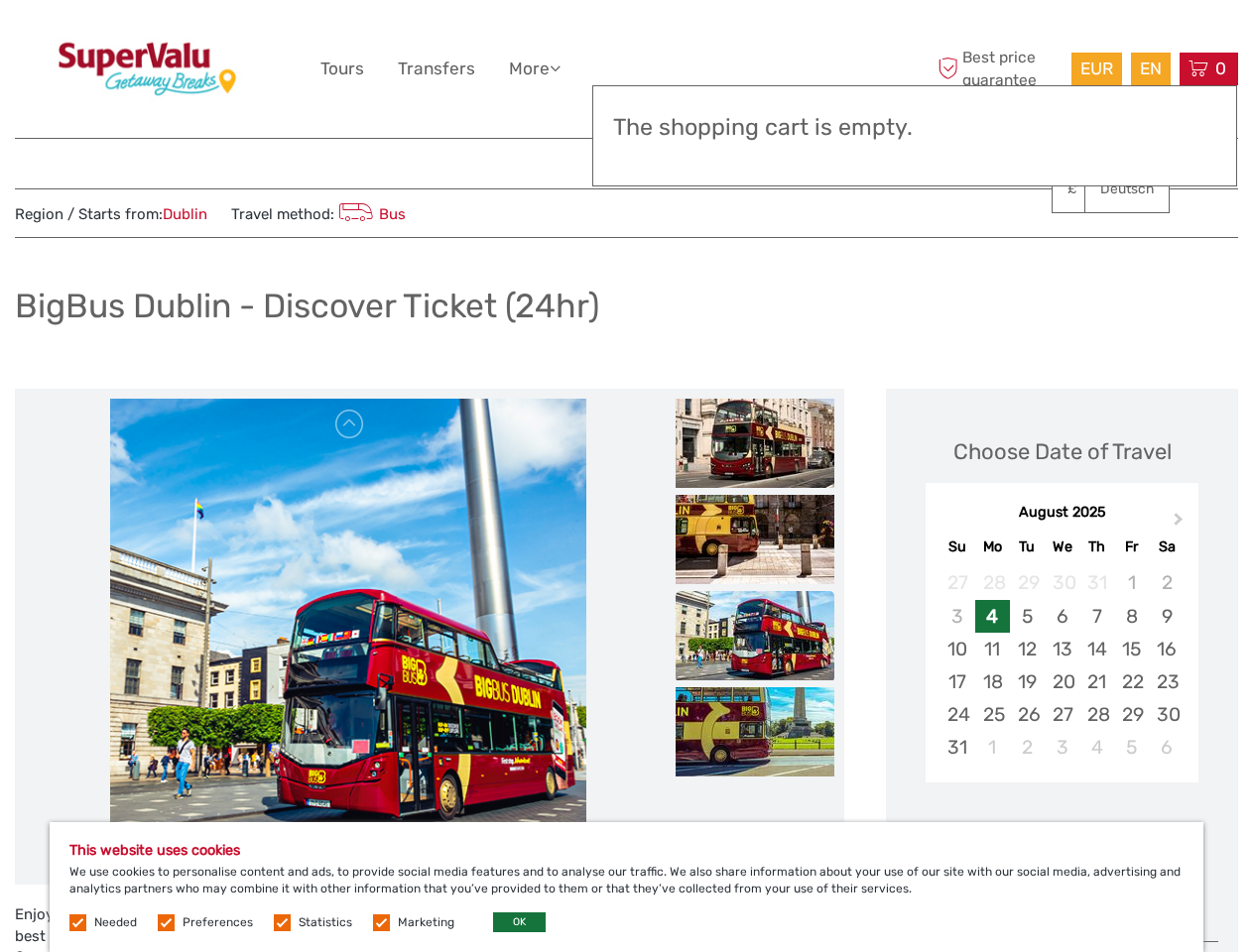 click at bounding box center [348, 161] 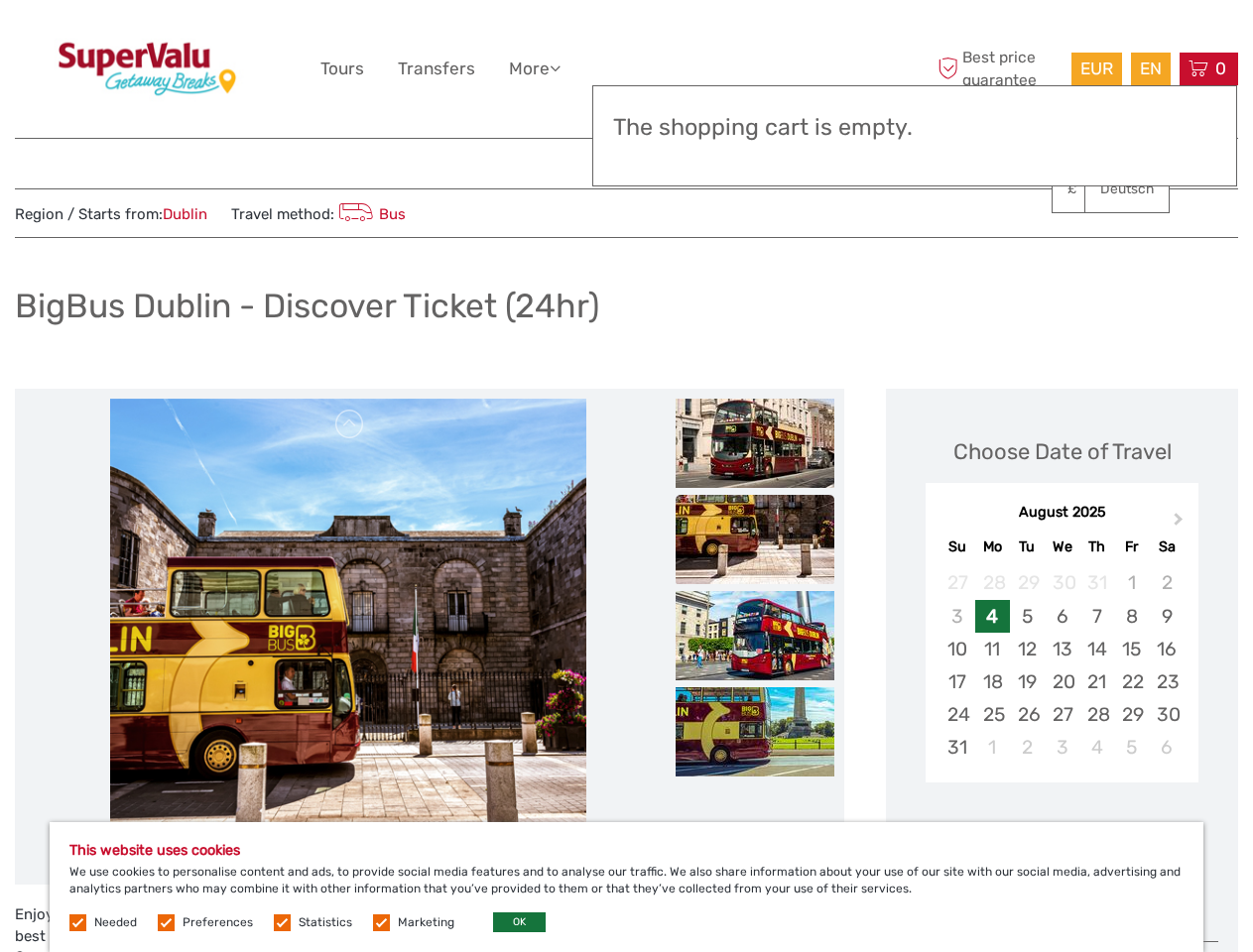 click at bounding box center (755, 443) 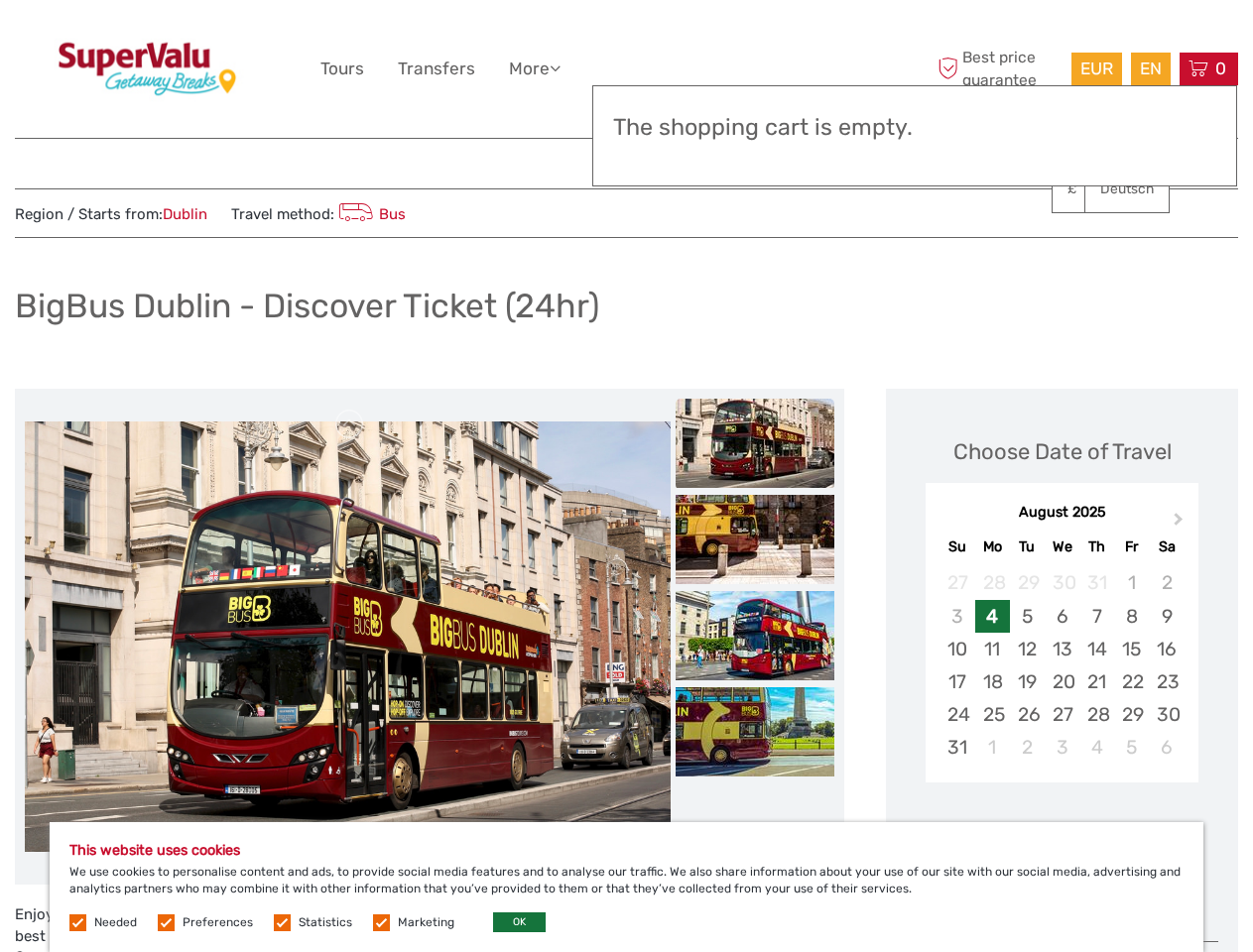 click at bounding box center (755, 539) 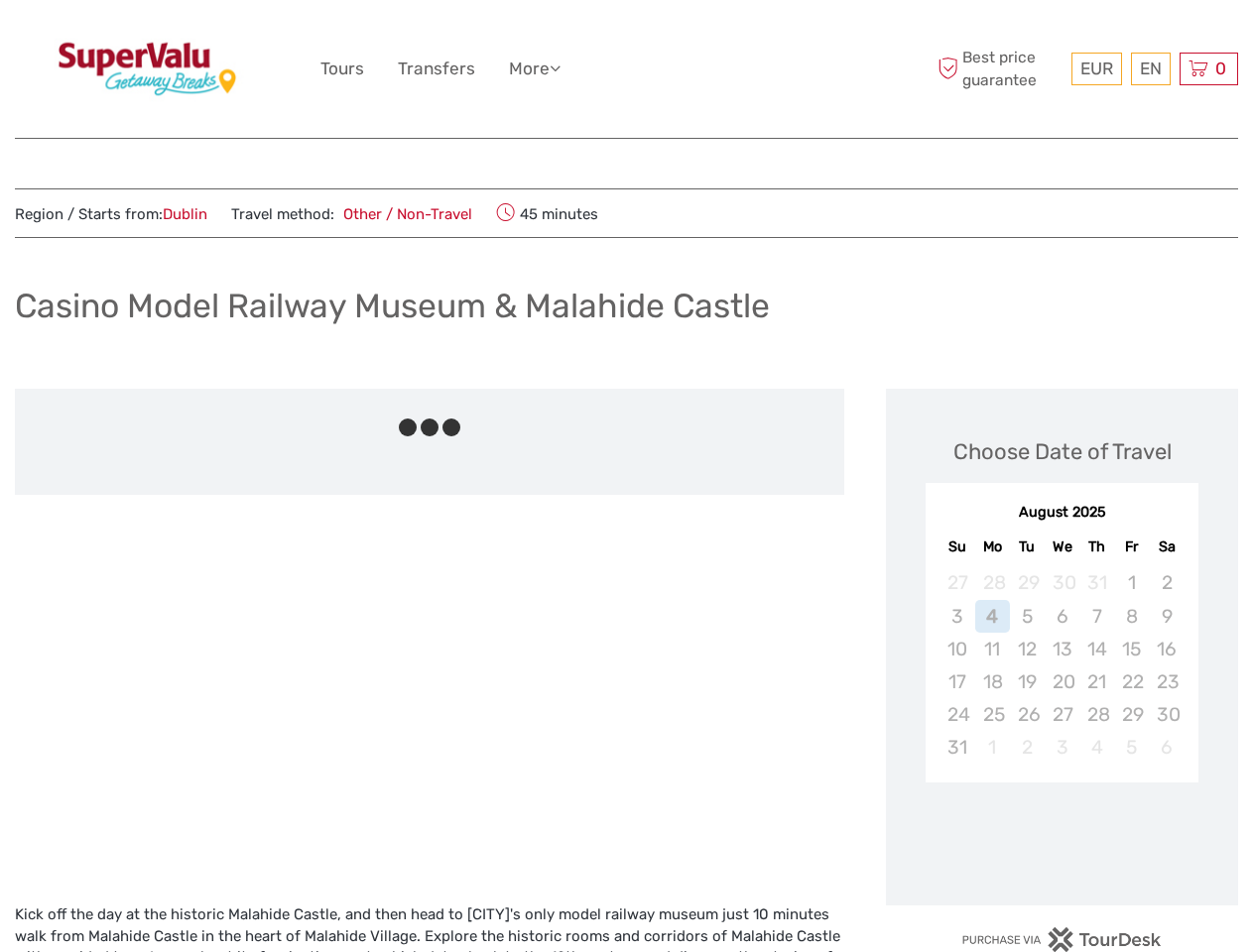 scroll, scrollTop: 0, scrollLeft: 0, axis: both 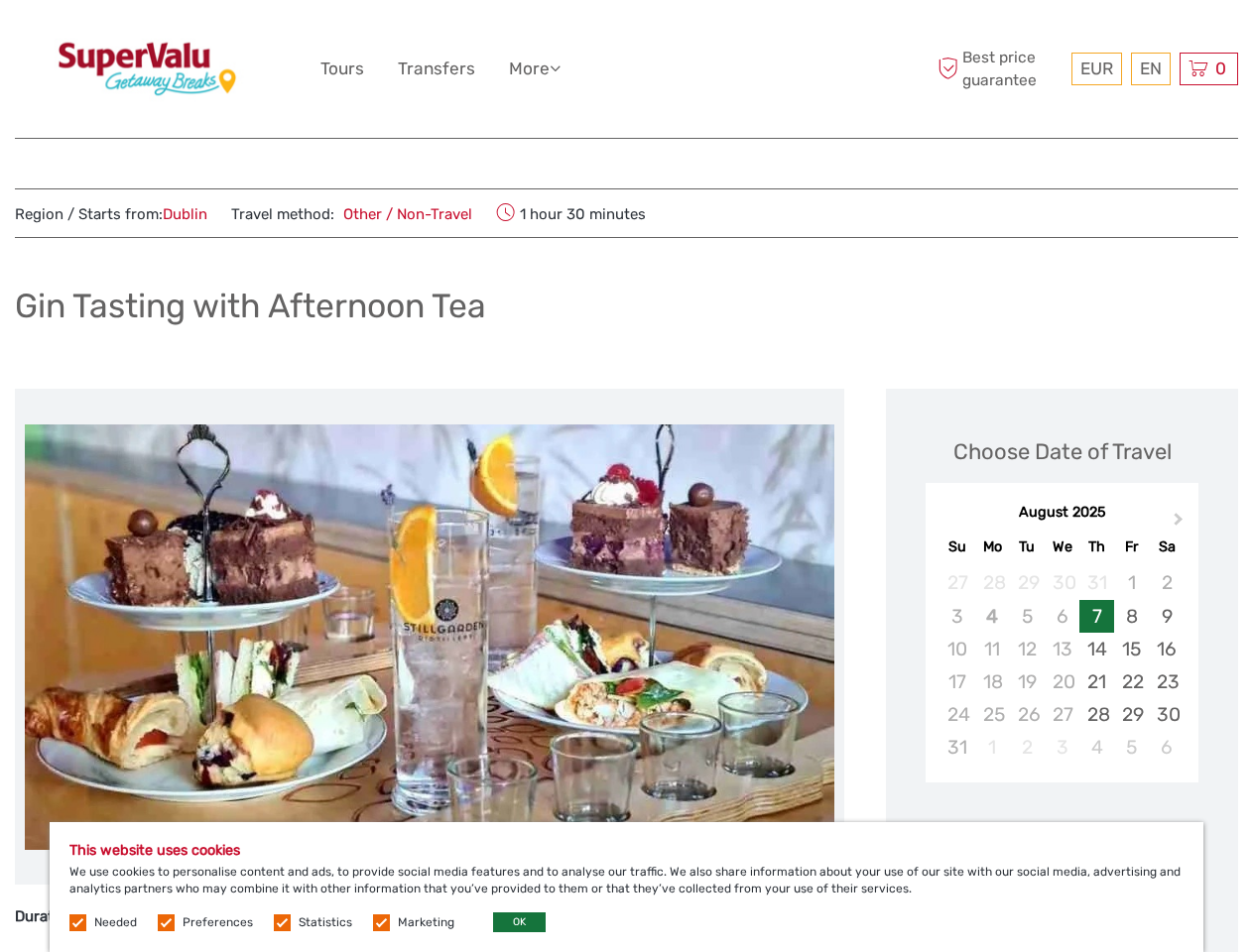 click on "EUR
EUR
$
£
EN
English
Español
Deutsch
Tours
Transfers
More
Travel Articles
Back to Hotels
Travel Articles
Back to Hotels
Best price guarantee" at bounding box center (626, 68) 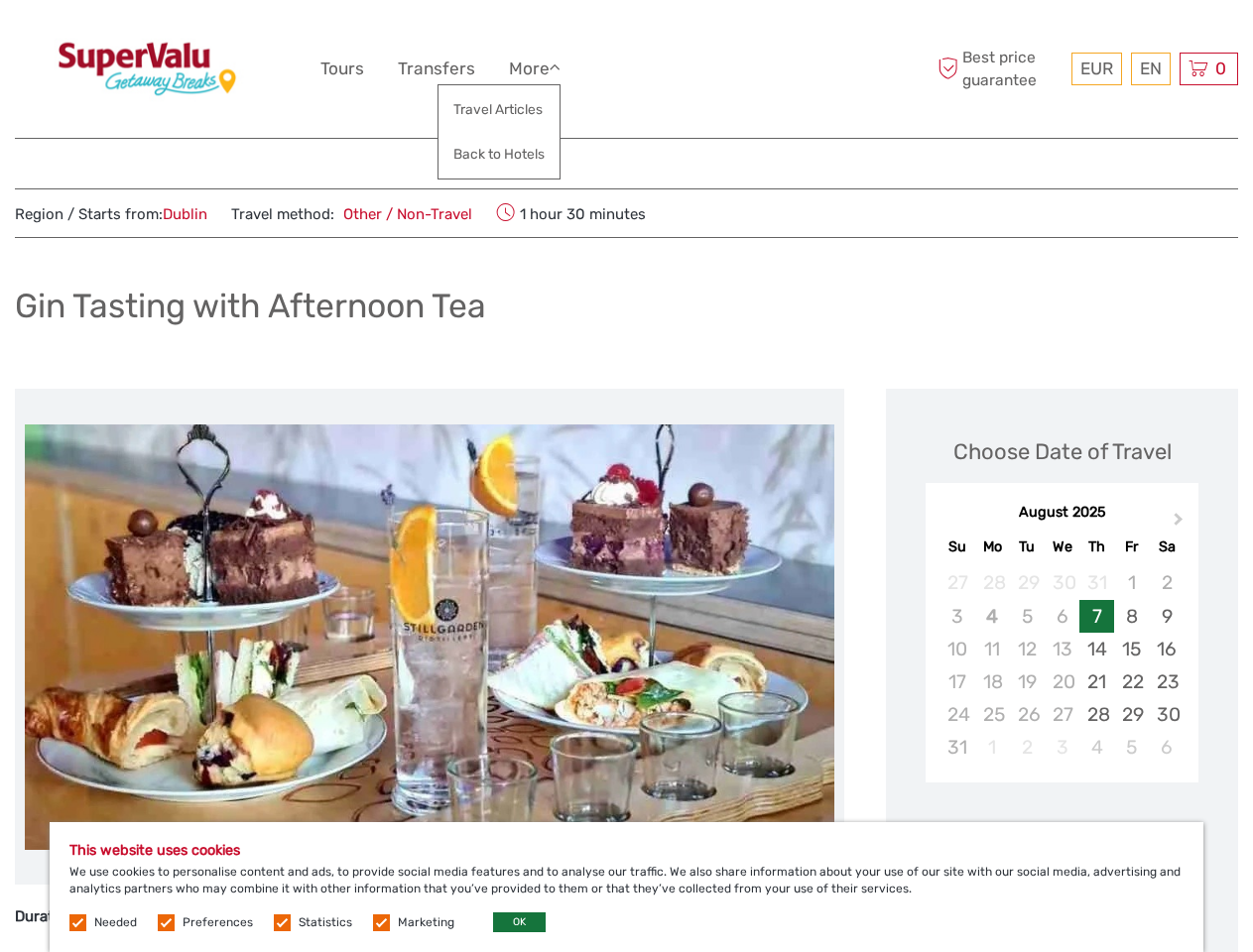 click at bounding box center [555, 67] 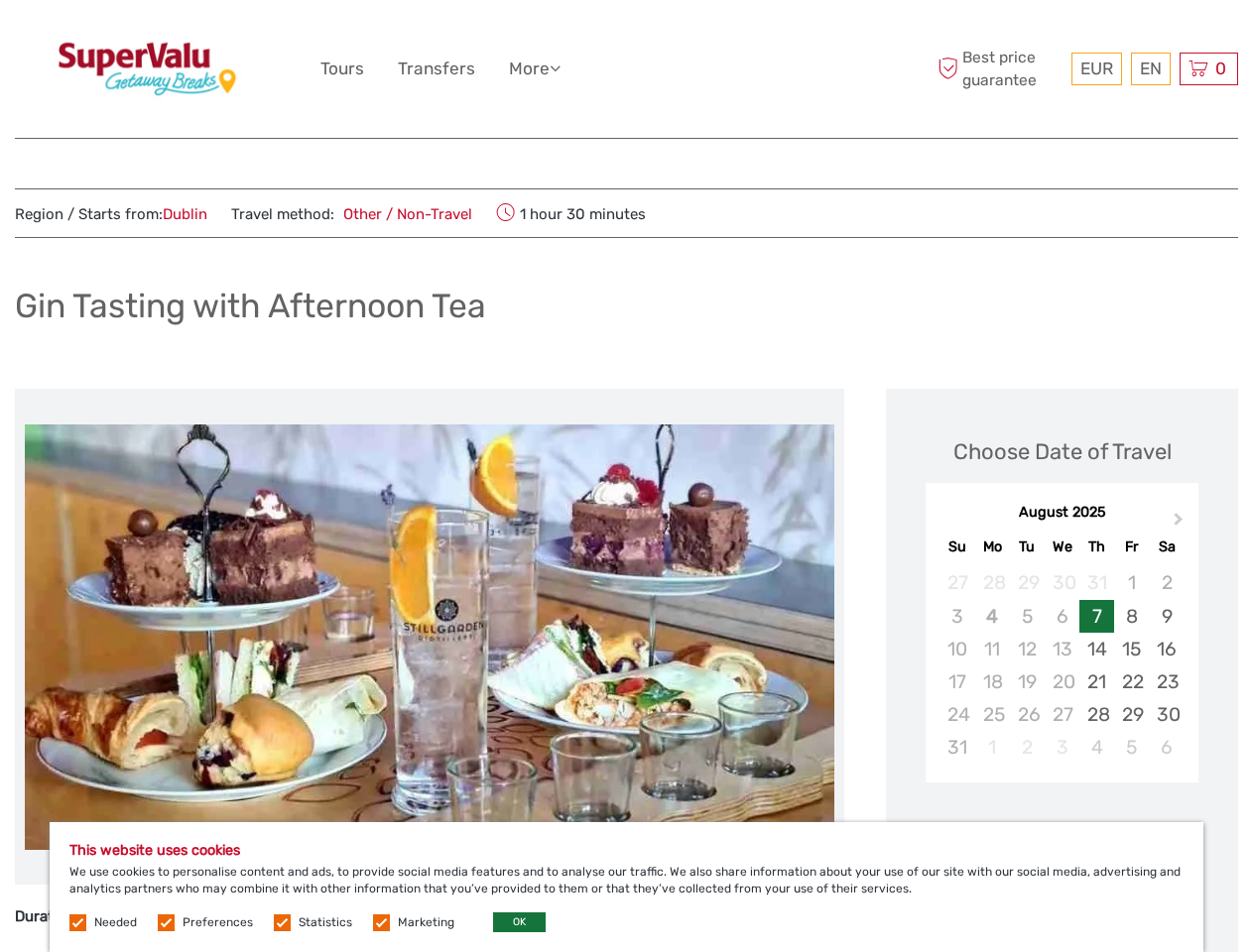 click on "EUR" at bounding box center [1096, 68] 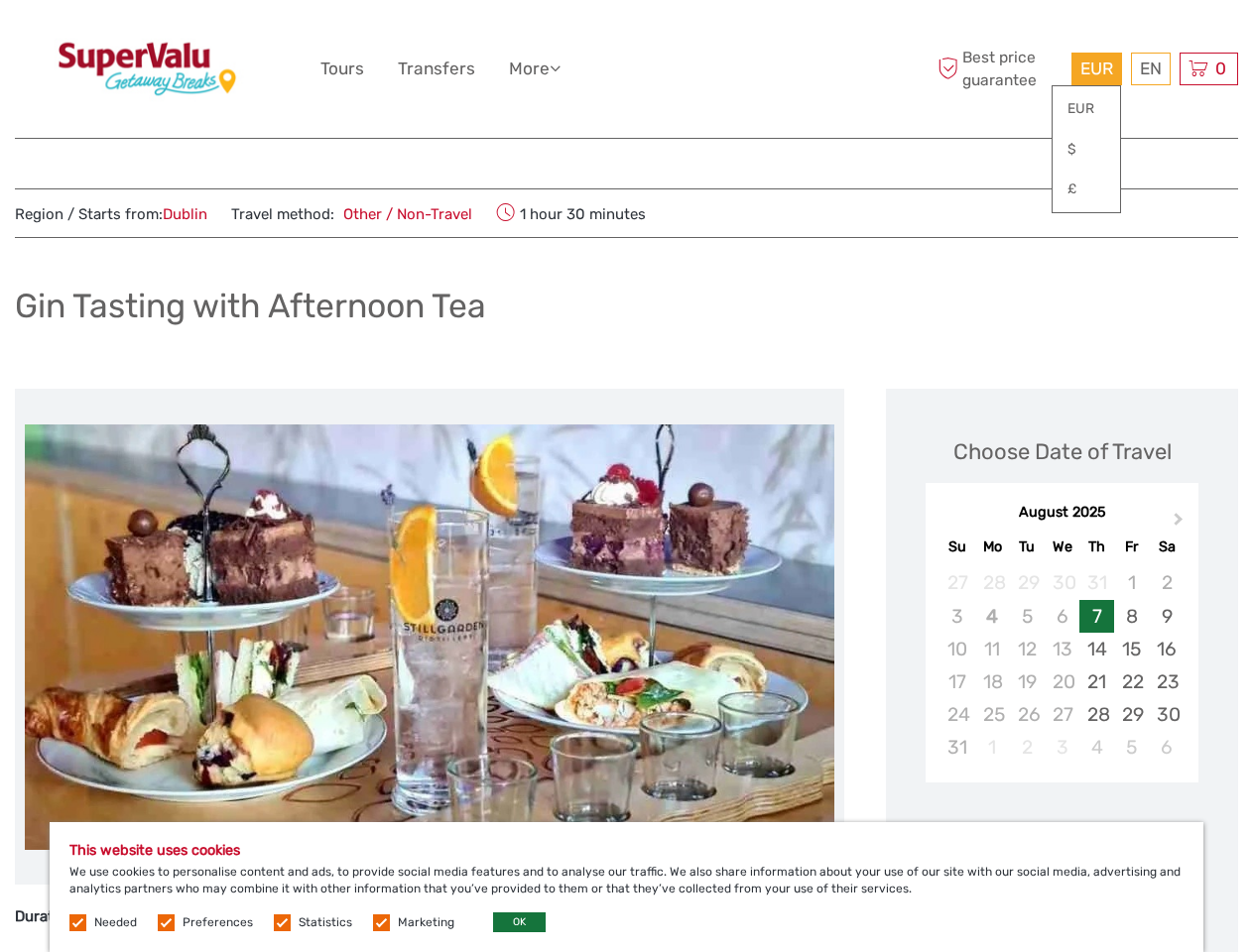 click on "EN
English
Español
Deutsch" at bounding box center (1151, 68) 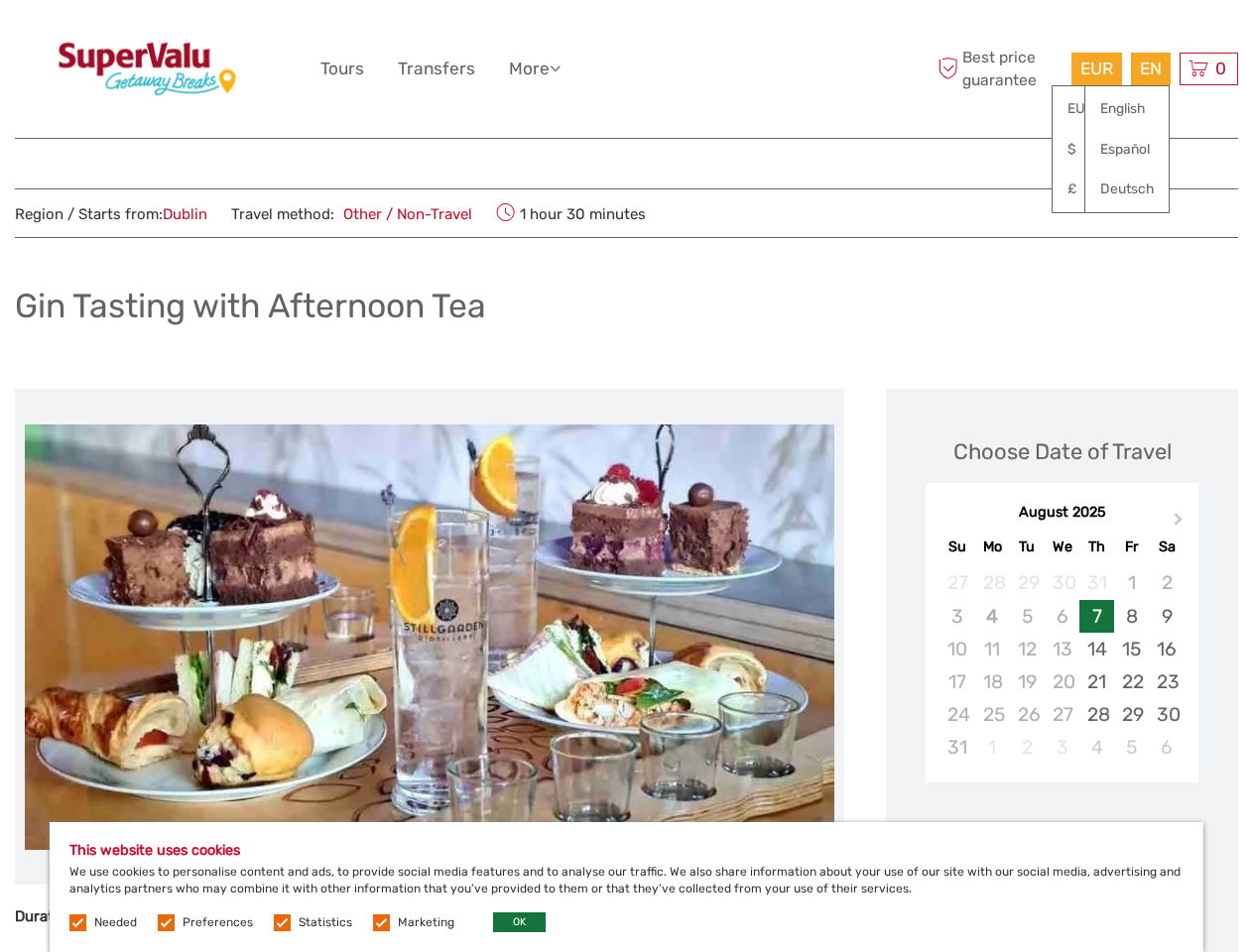 click on "0
Items
Total
€0.00
Checkout
The shopping cart is empty." at bounding box center (1208, 68) 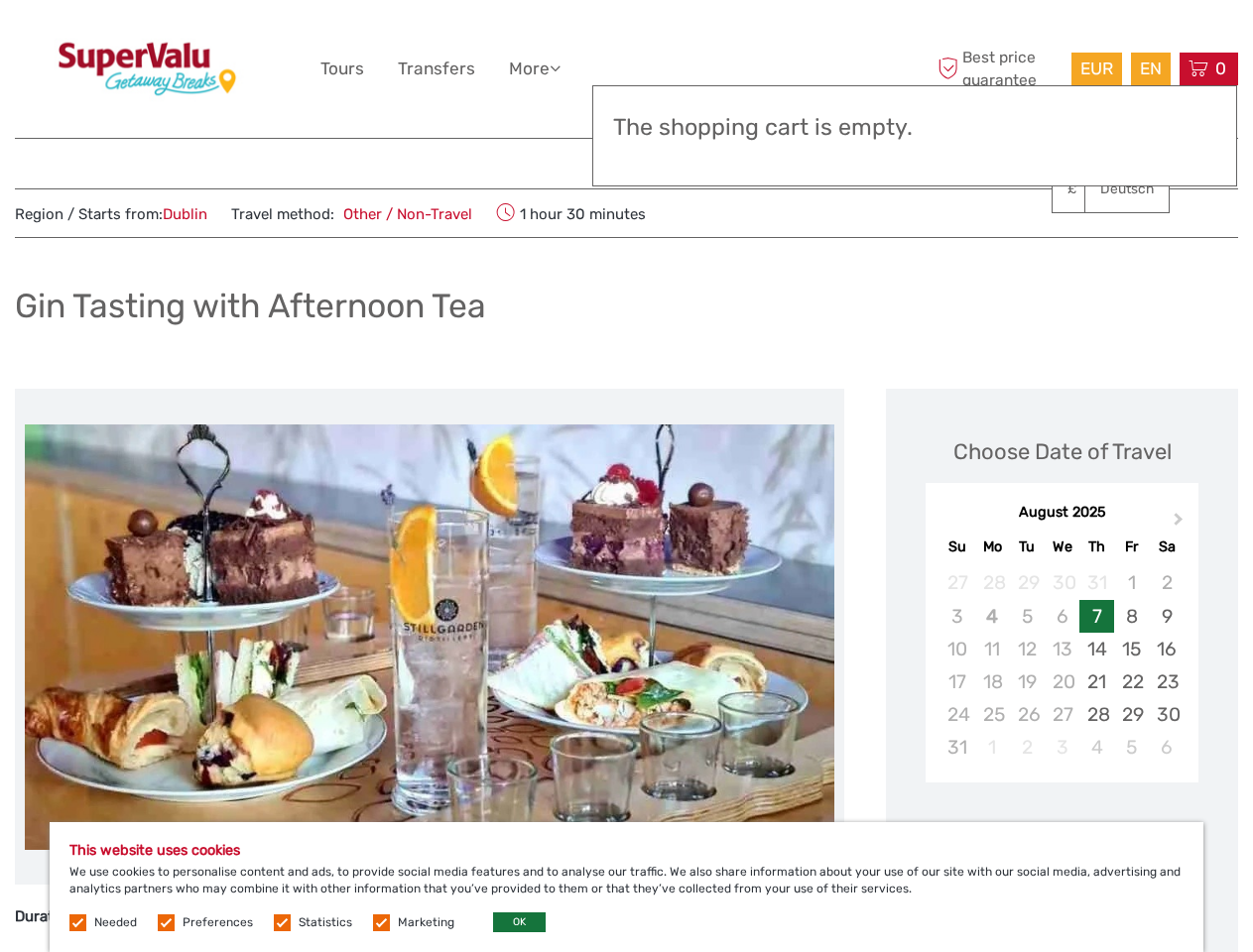 click at bounding box center (430, 637) 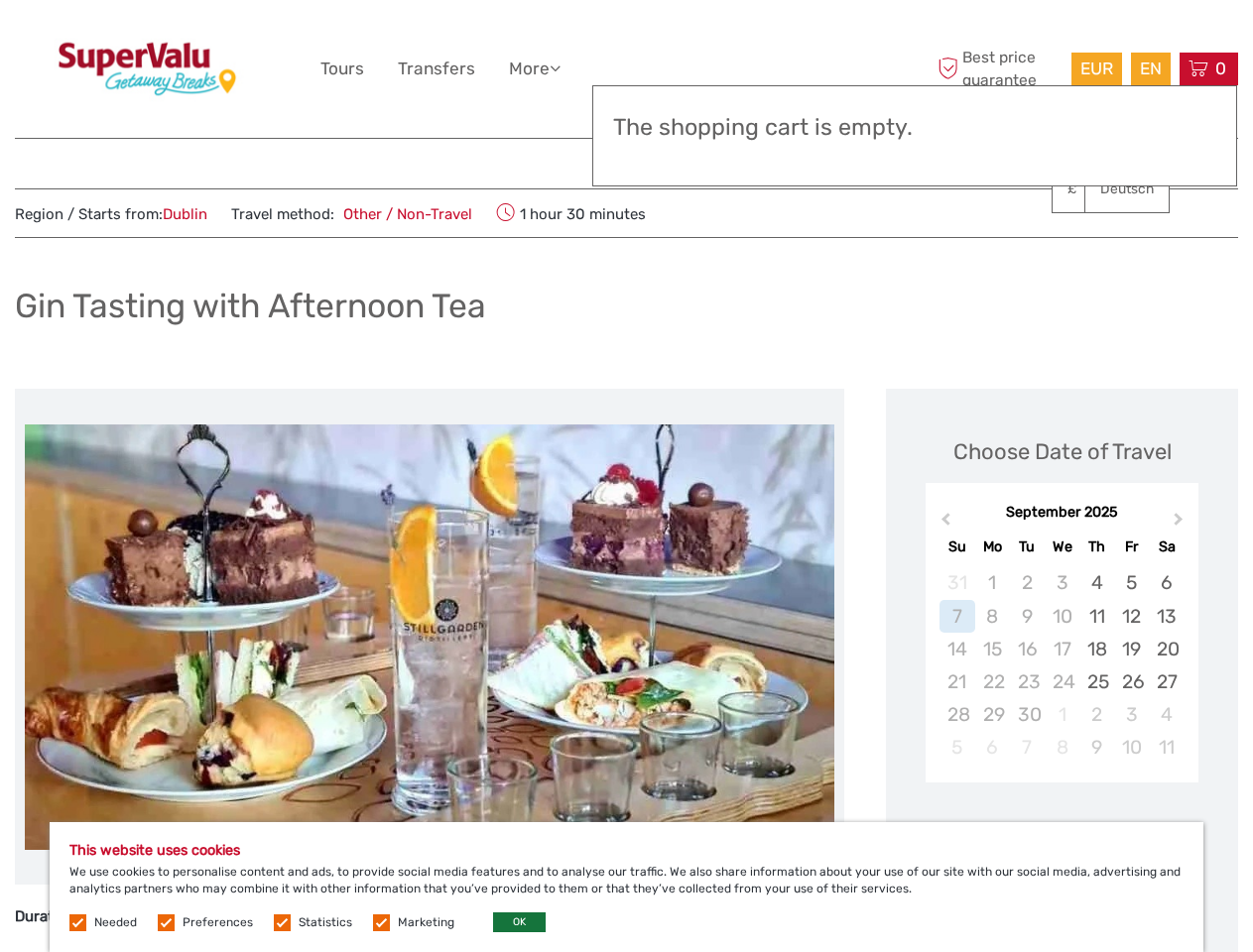 click on "1" at bounding box center (992, 582) 